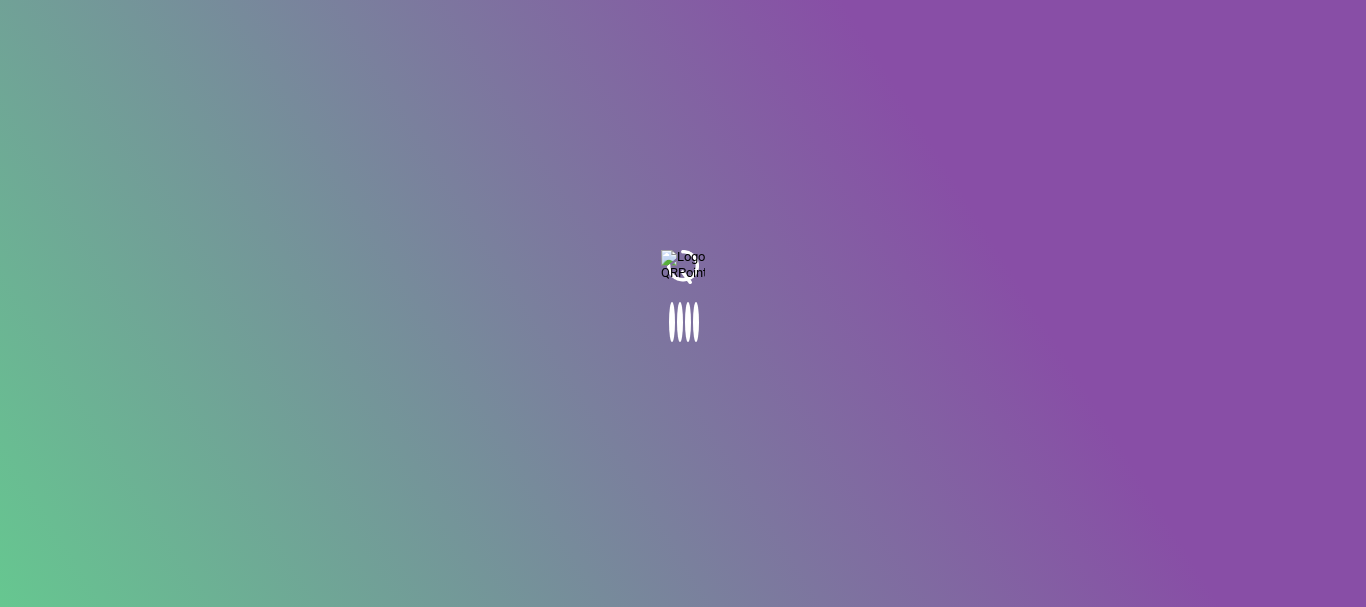 scroll, scrollTop: 0, scrollLeft: 0, axis: both 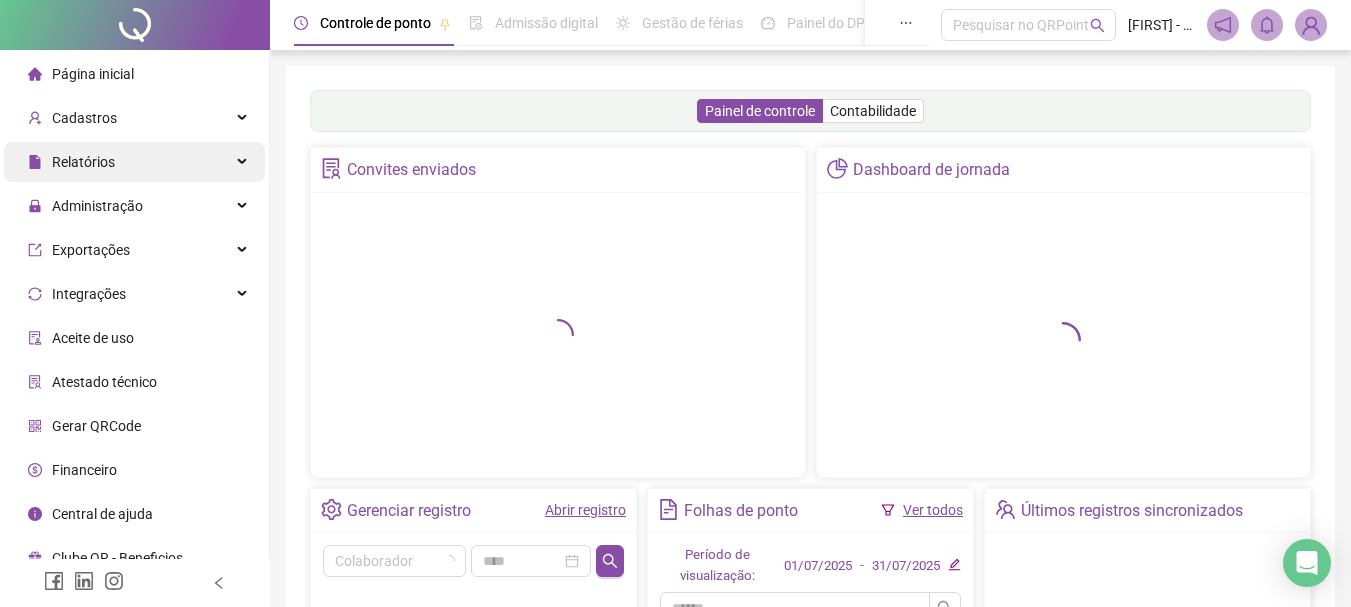 click on "Relatórios" at bounding box center [83, 162] 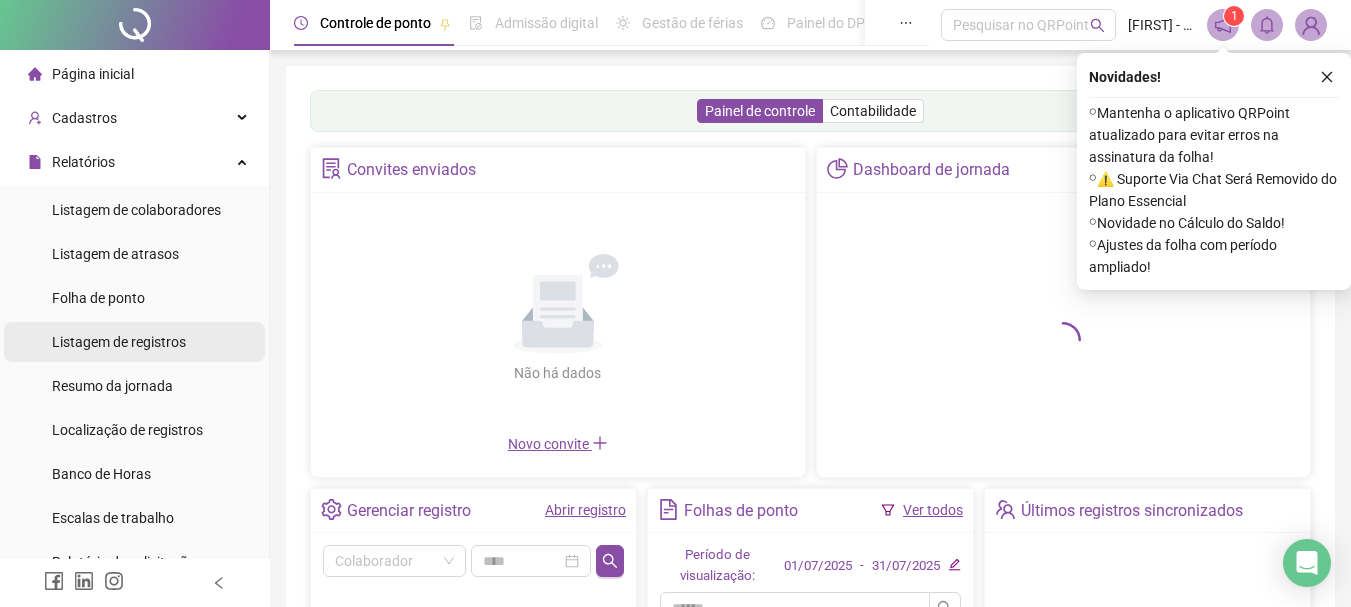 click on "Listagem de registros" at bounding box center (119, 342) 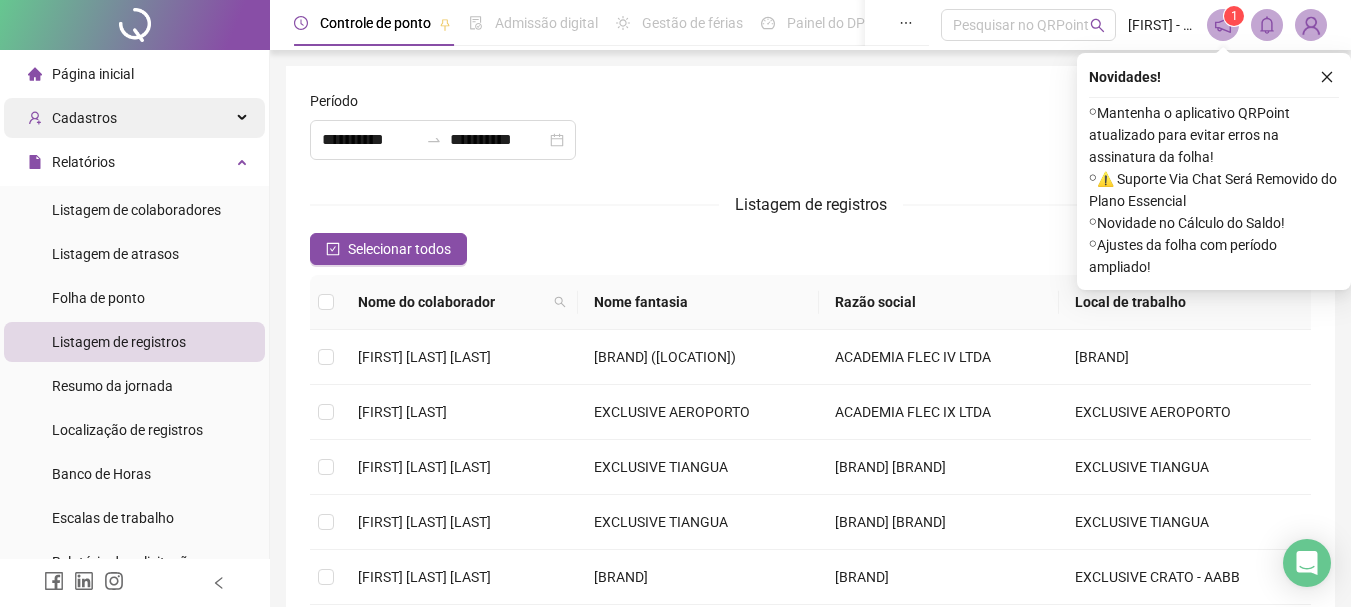 click on "Cadastros" at bounding box center [84, 118] 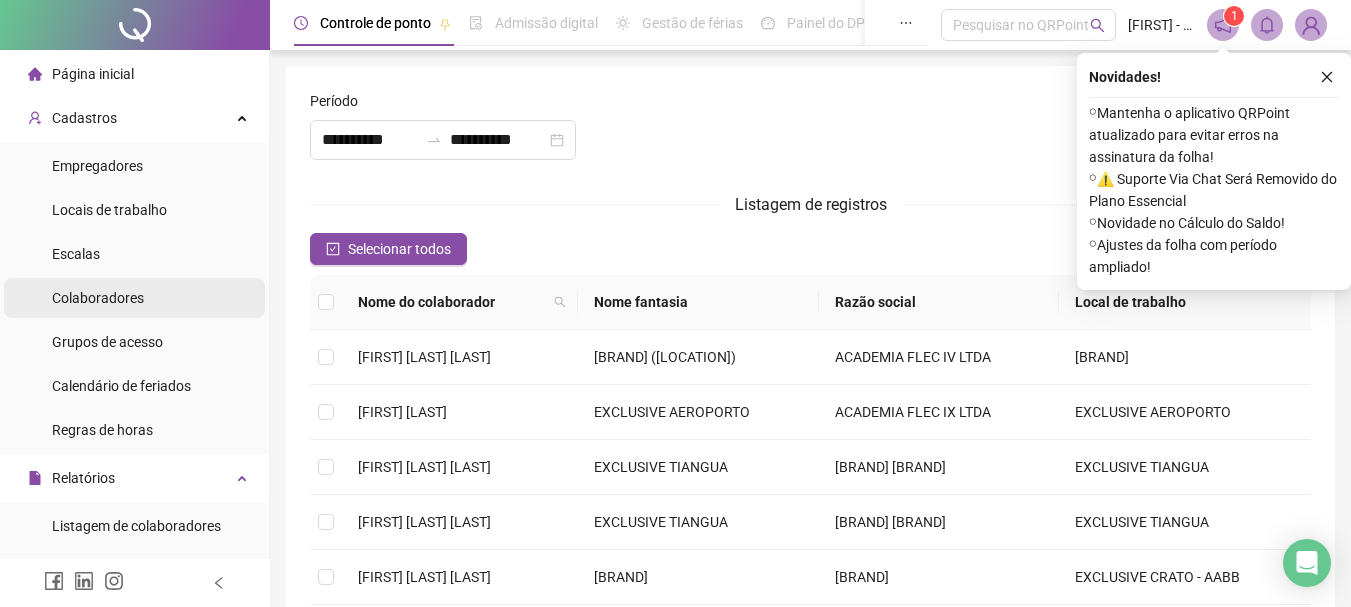 click on "Colaboradores" at bounding box center (98, 298) 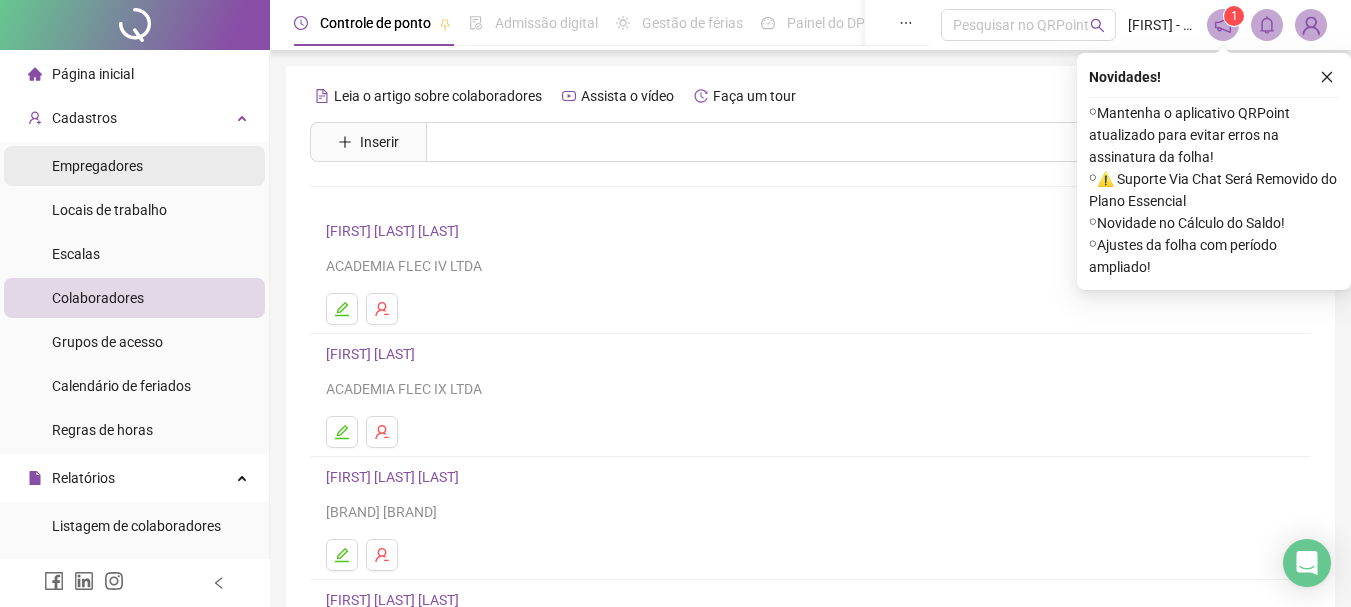 click on "Cadastros" at bounding box center [84, 118] 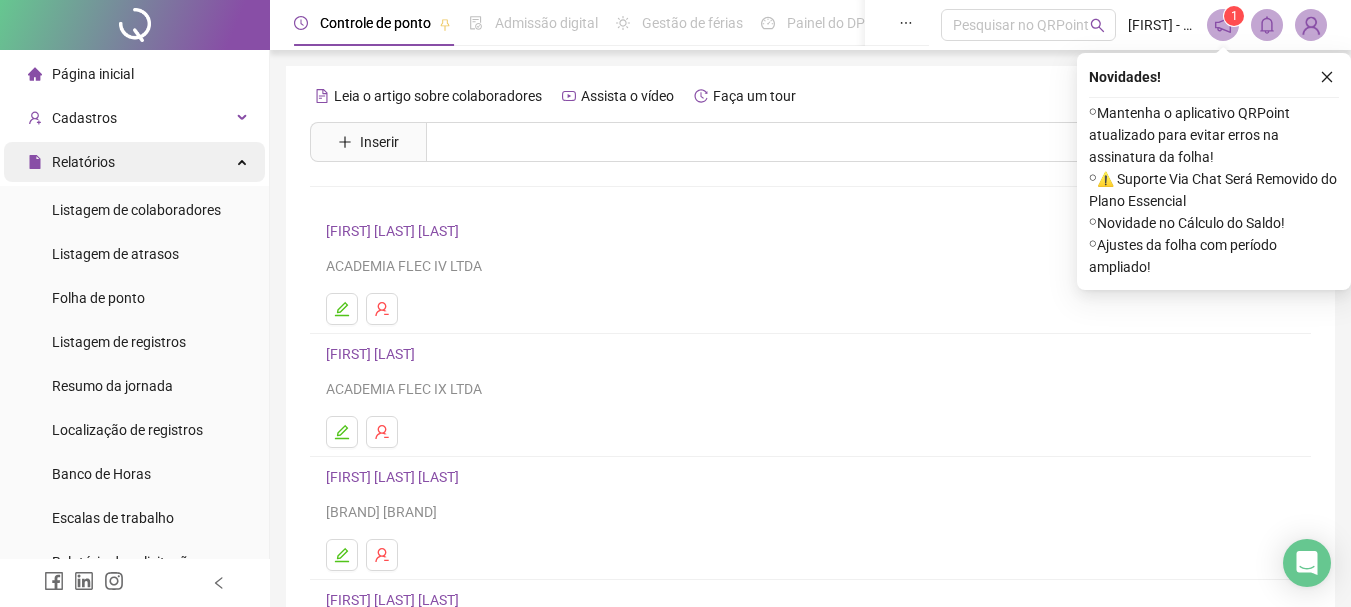 click on "Relatórios" at bounding box center [134, 162] 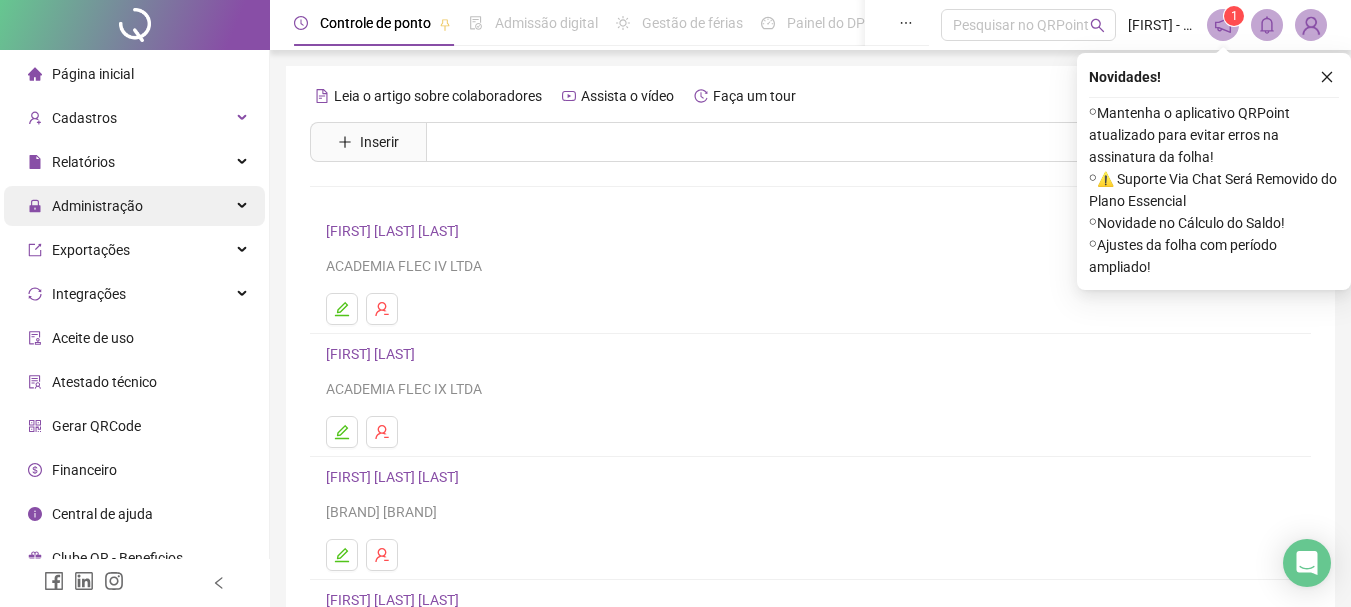 click on "Administração" at bounding box center [85, 206] 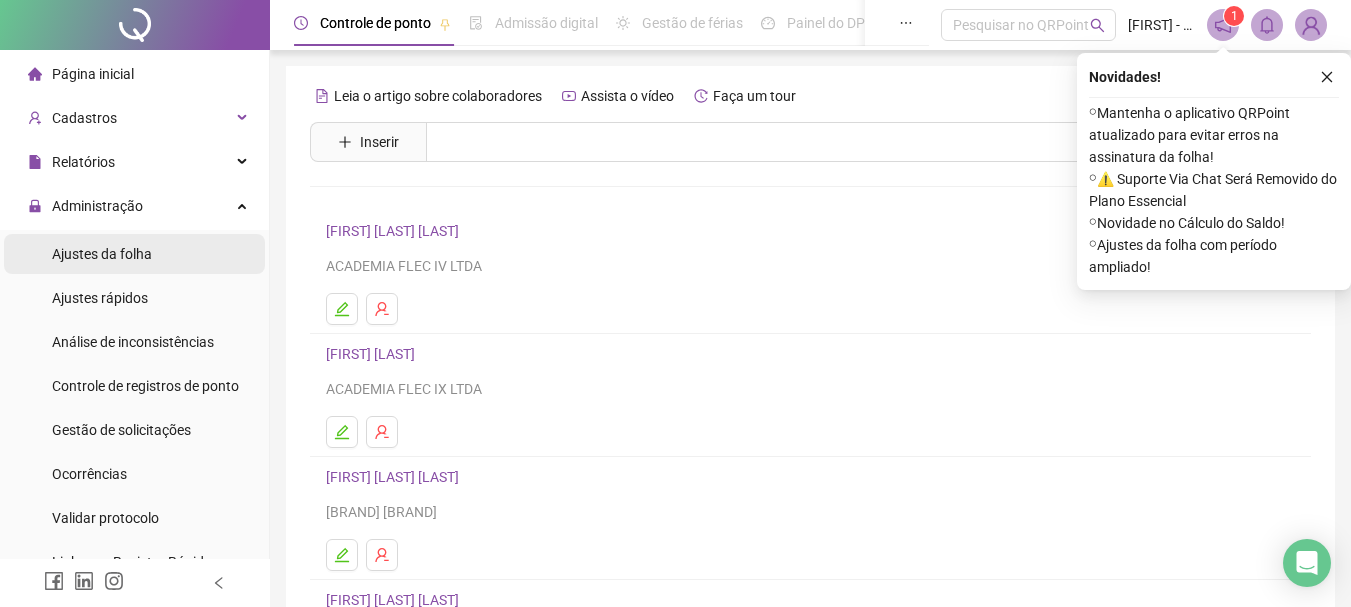 click on "Ajustes da folha" at bounding box center [102, 254] 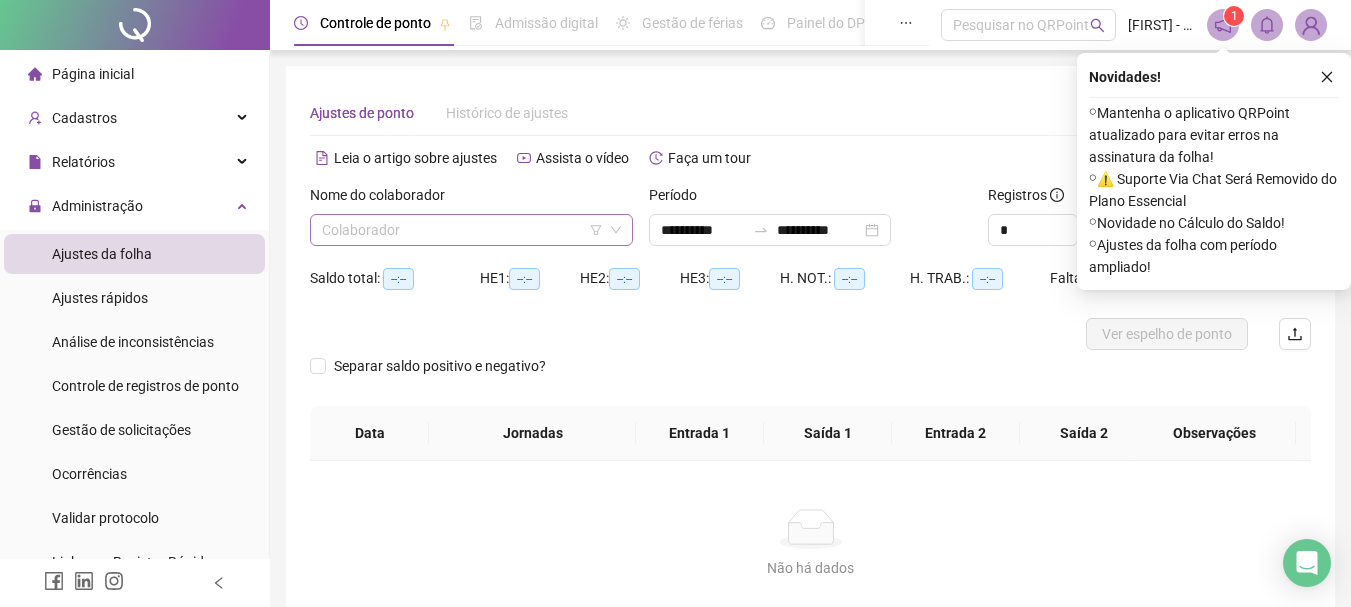 click at bounding box center (462, 230) 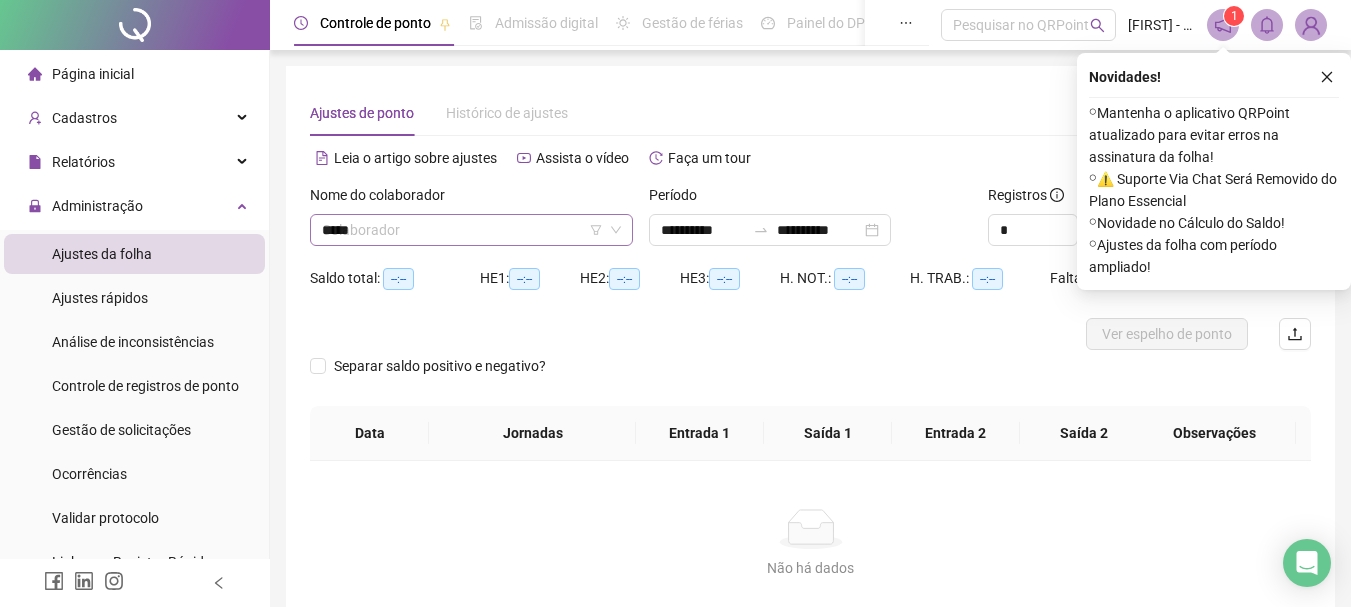 type on "******" 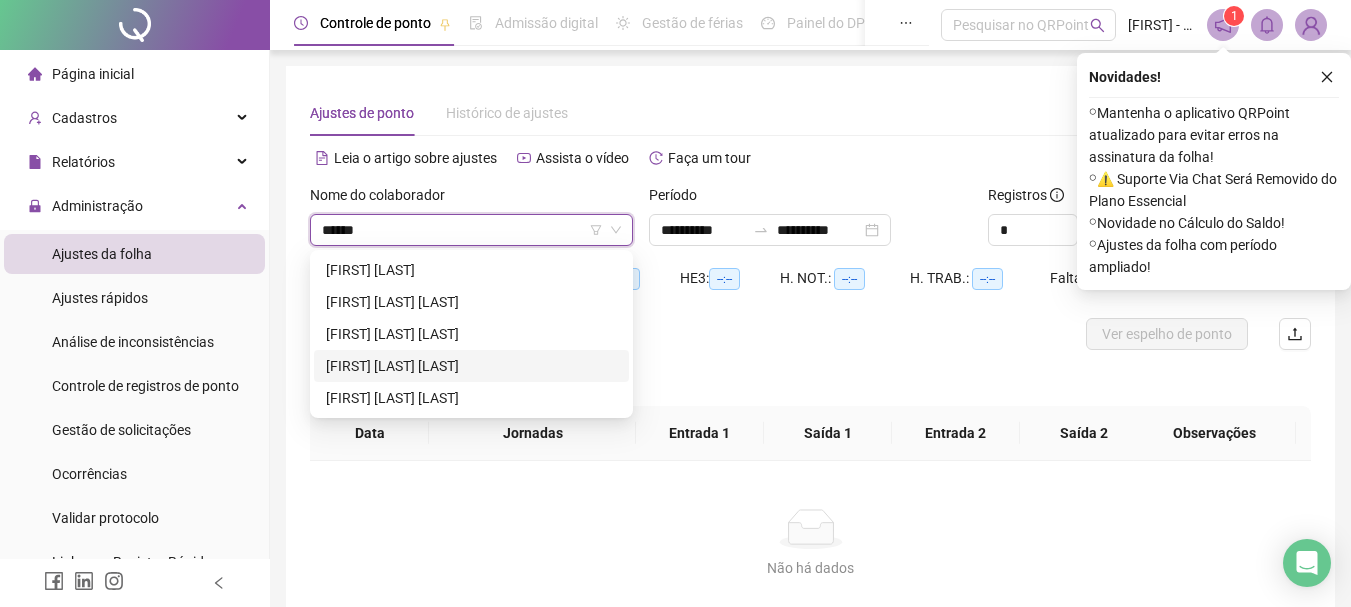click on "[FIRST] [LAST] [LAST]" at bounding box center [471, 366] 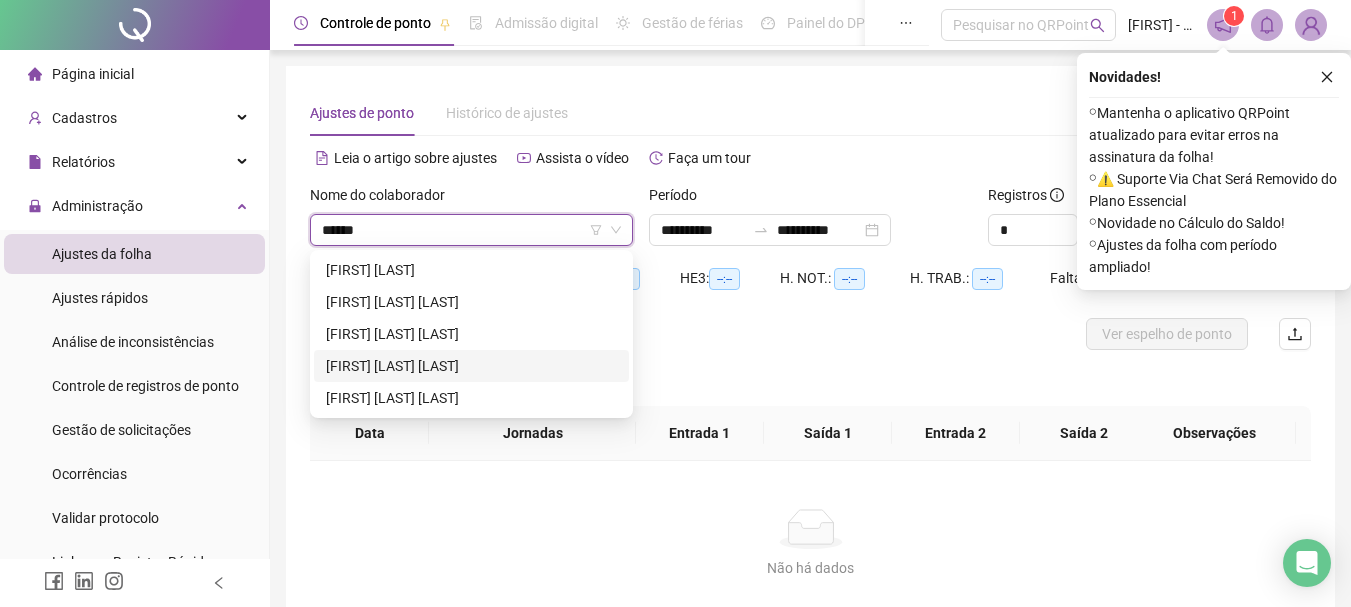 type 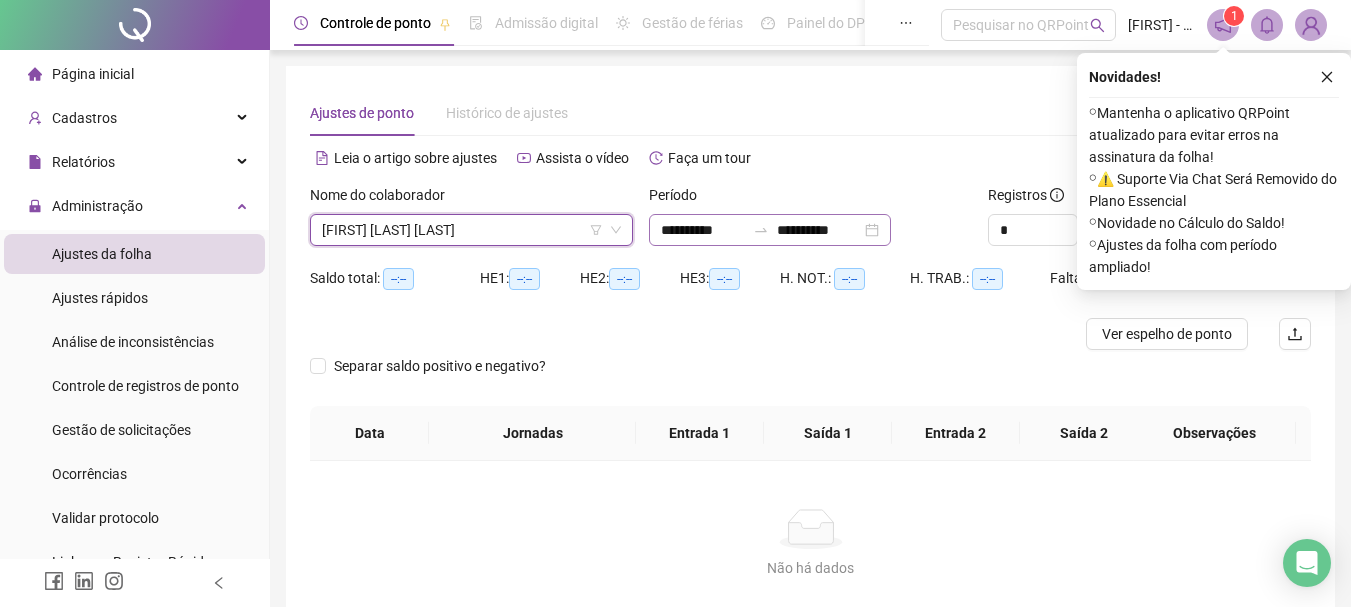 click on "**********" at bounding box center [770, 230] 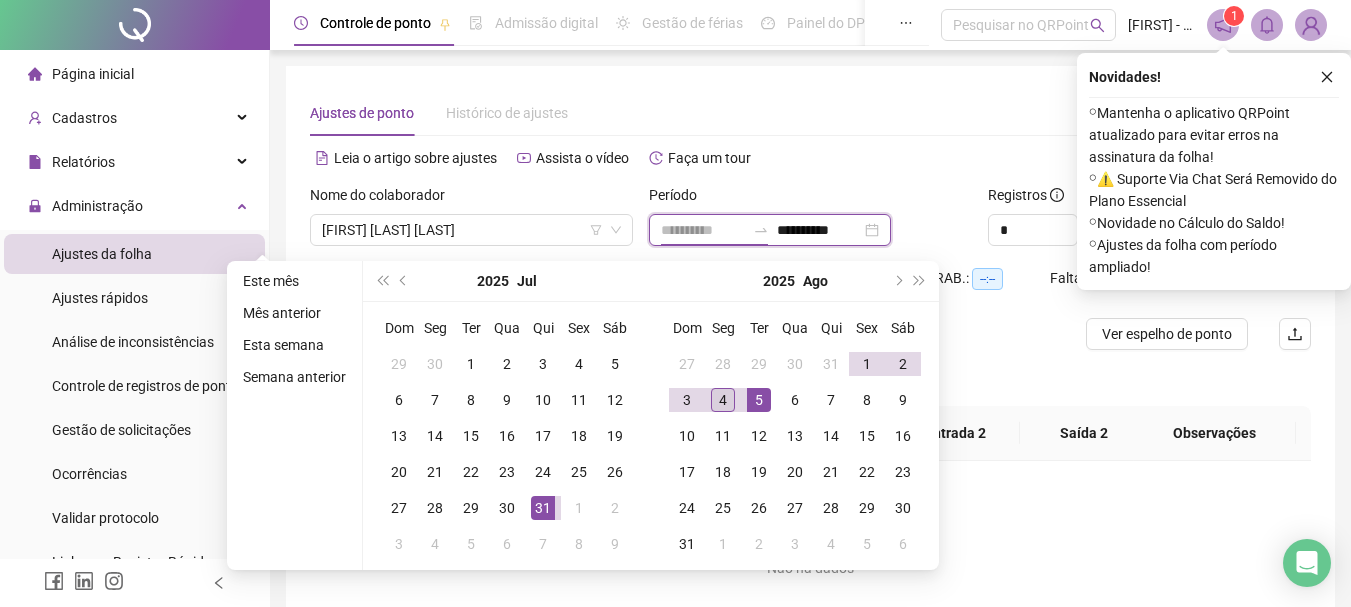 type on "**********" 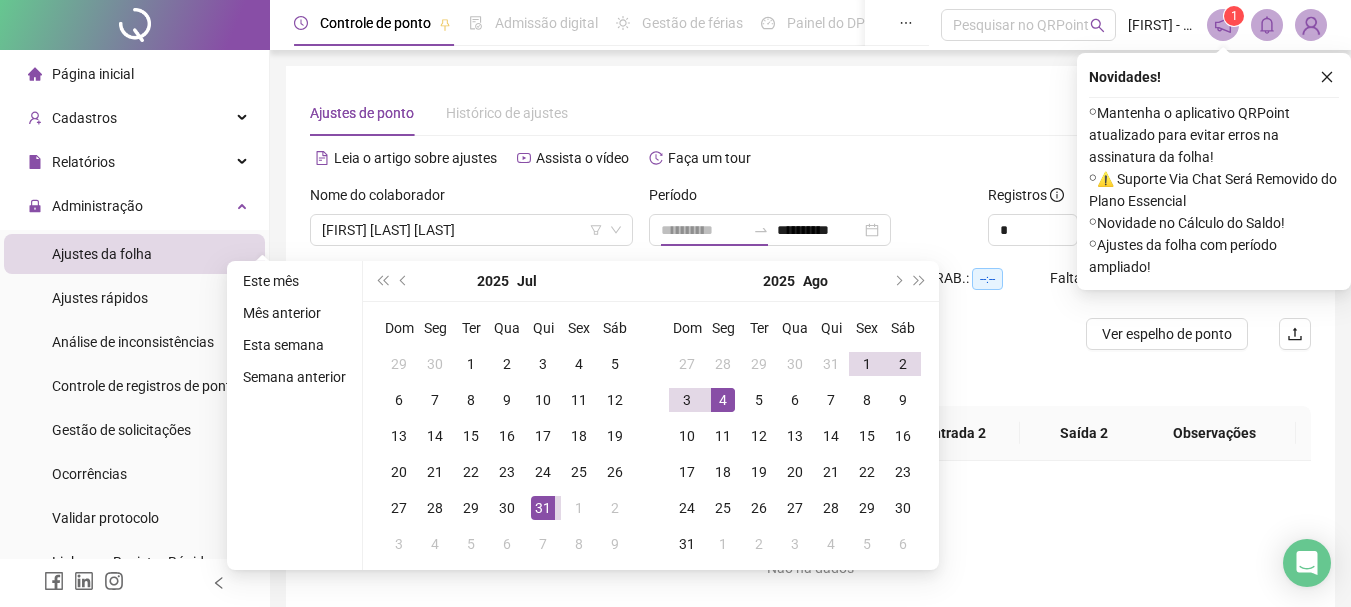 click on "4" at bounding box center (723, 400) 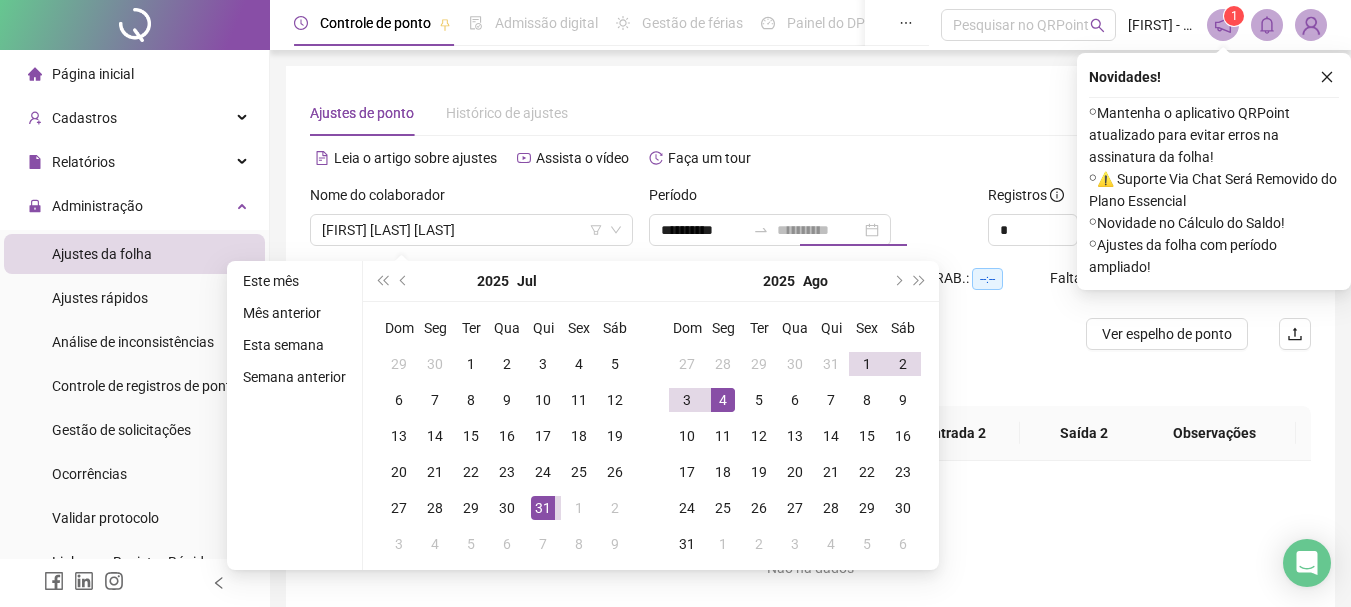 click on "4" at bounding box center (723, 400) 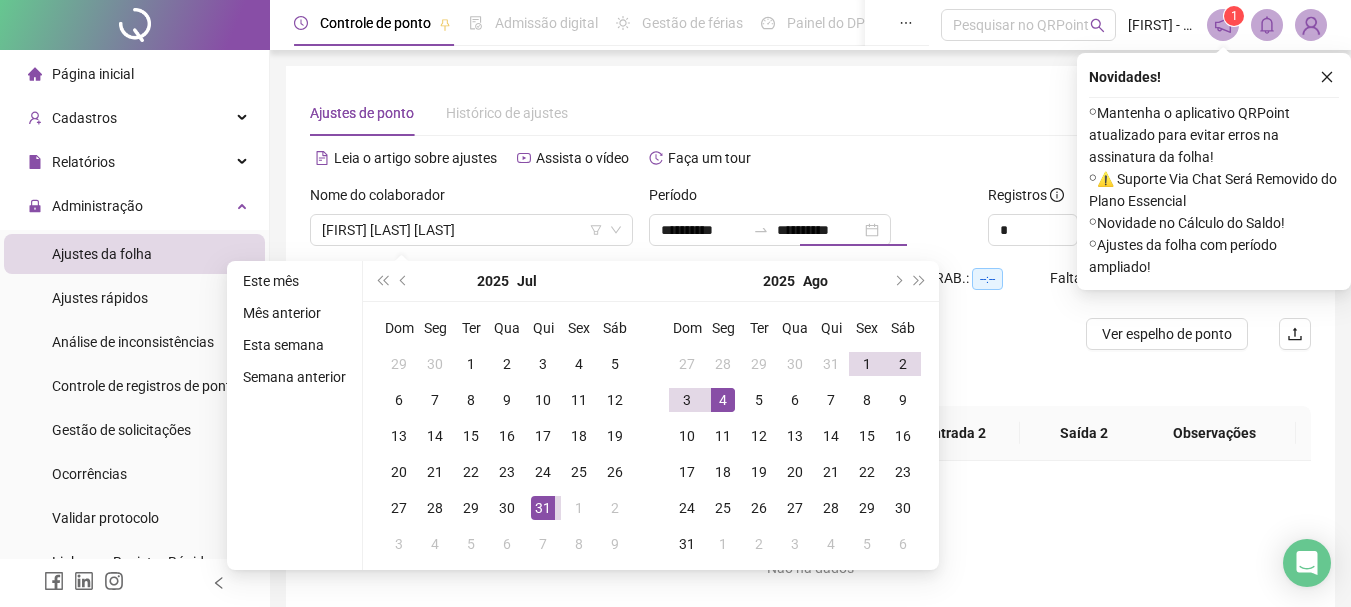 type on "**********" 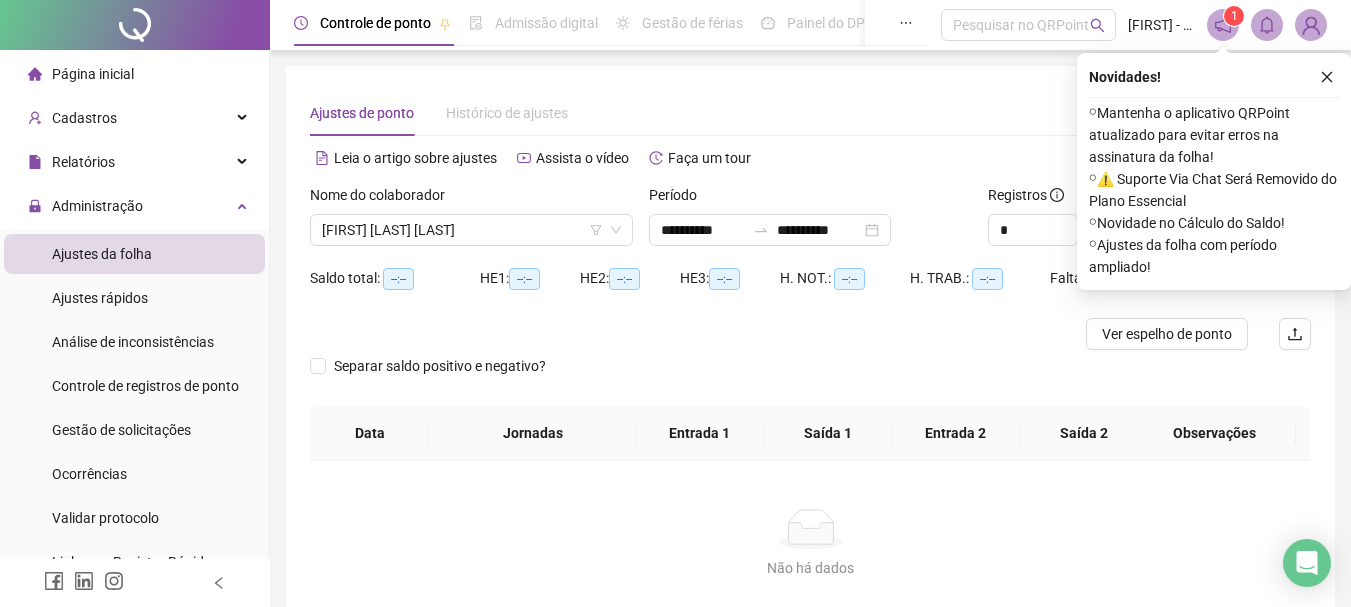 click on "Ajustes de ponto Histórico de ajustes" at bounding box center [810, 113] 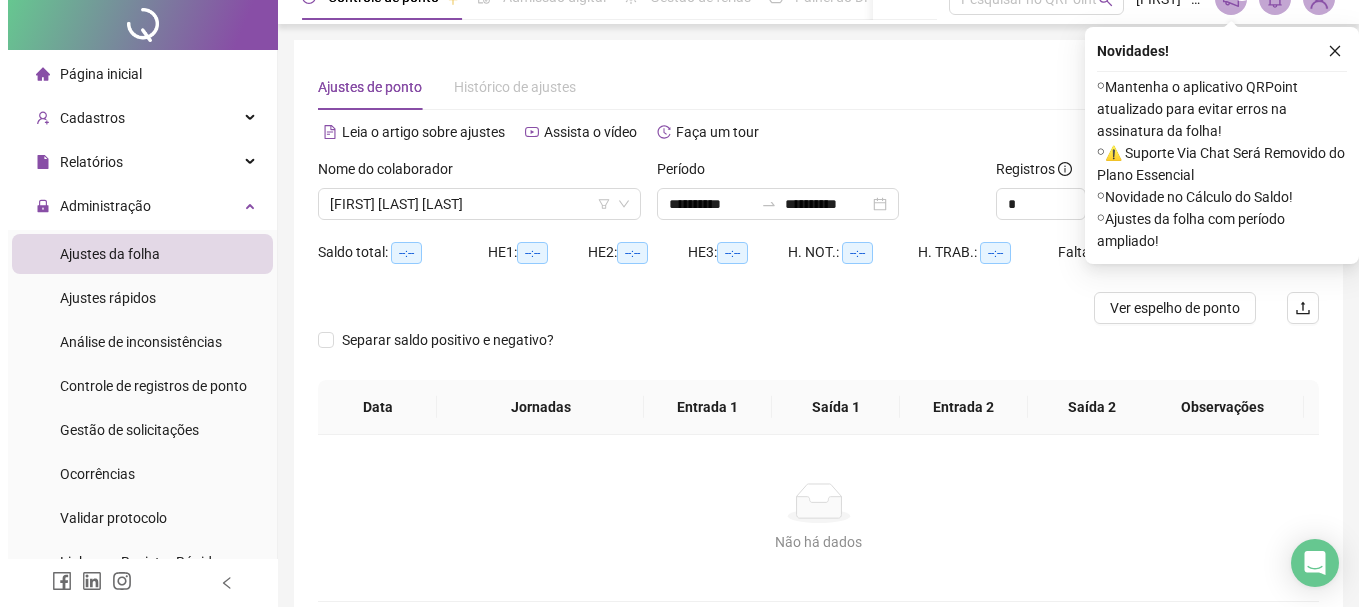 scroll, scrollTop: 0, scrollLeft: 0, axis: both 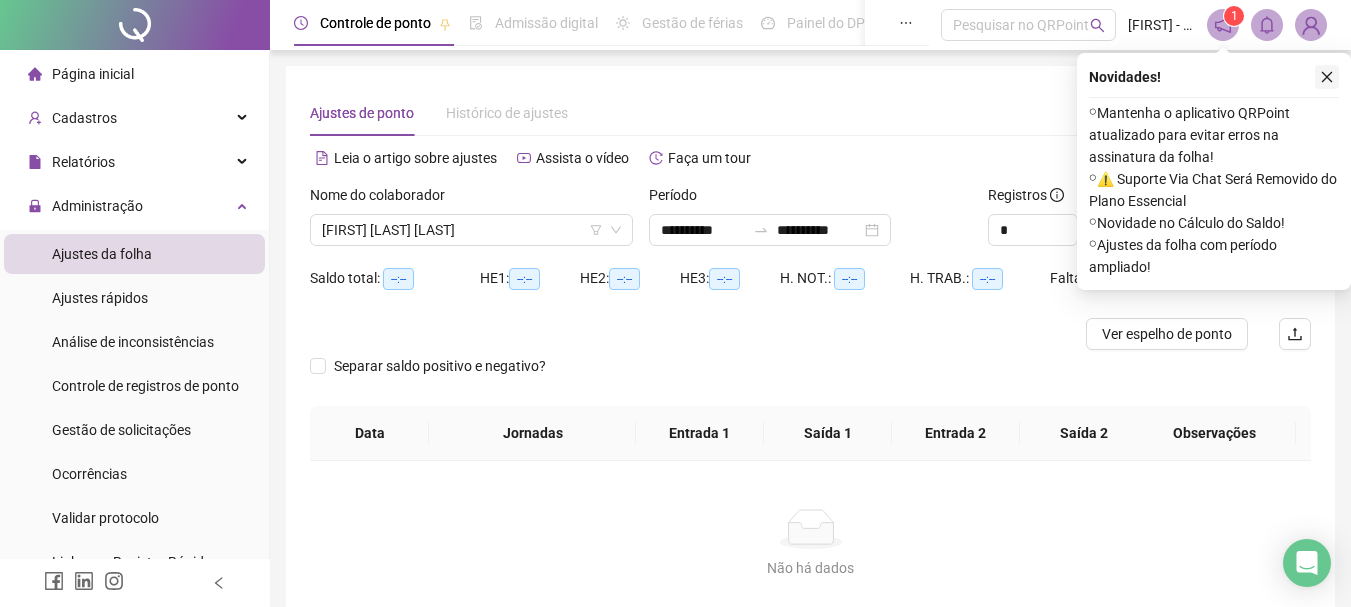 click 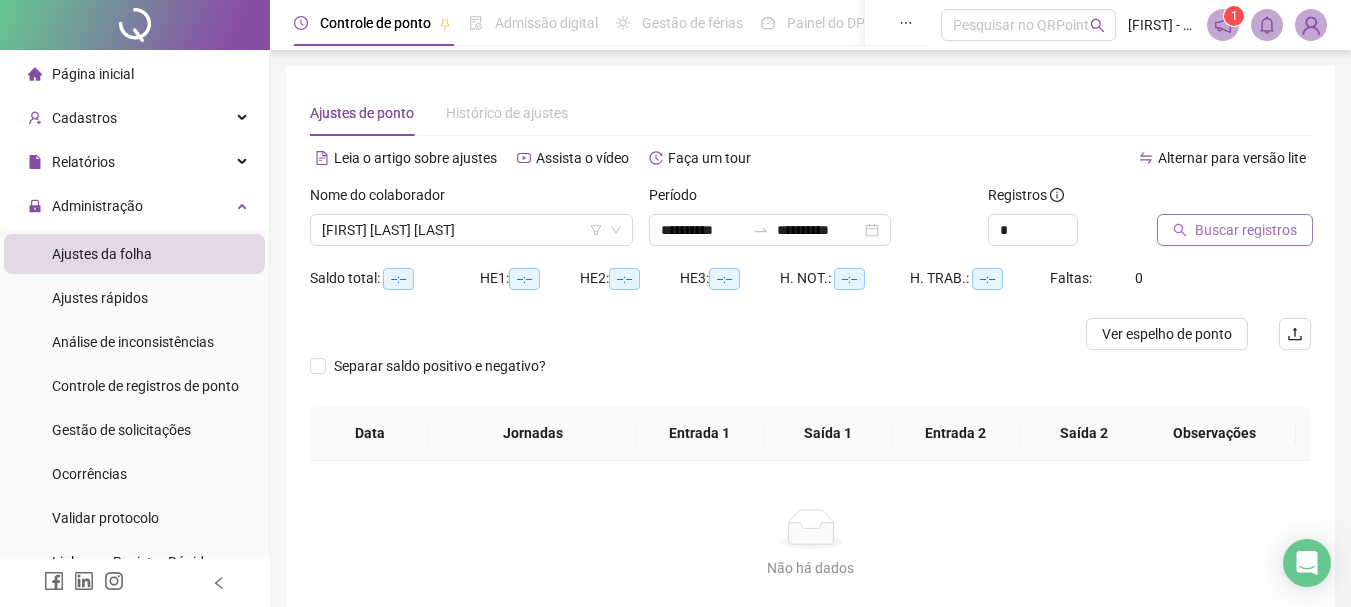 click on "Buscar registros" at bounding box center (1246, 230) 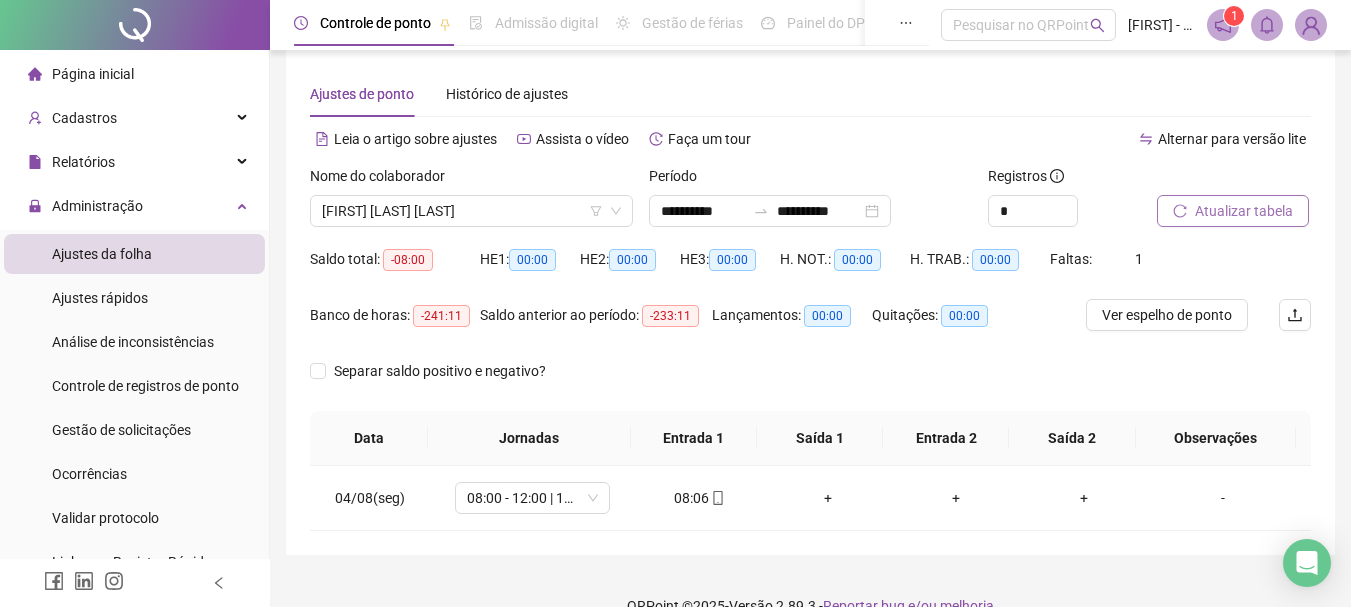 scroll, scrollTop: 0, scrollLeft: 0, axis: both 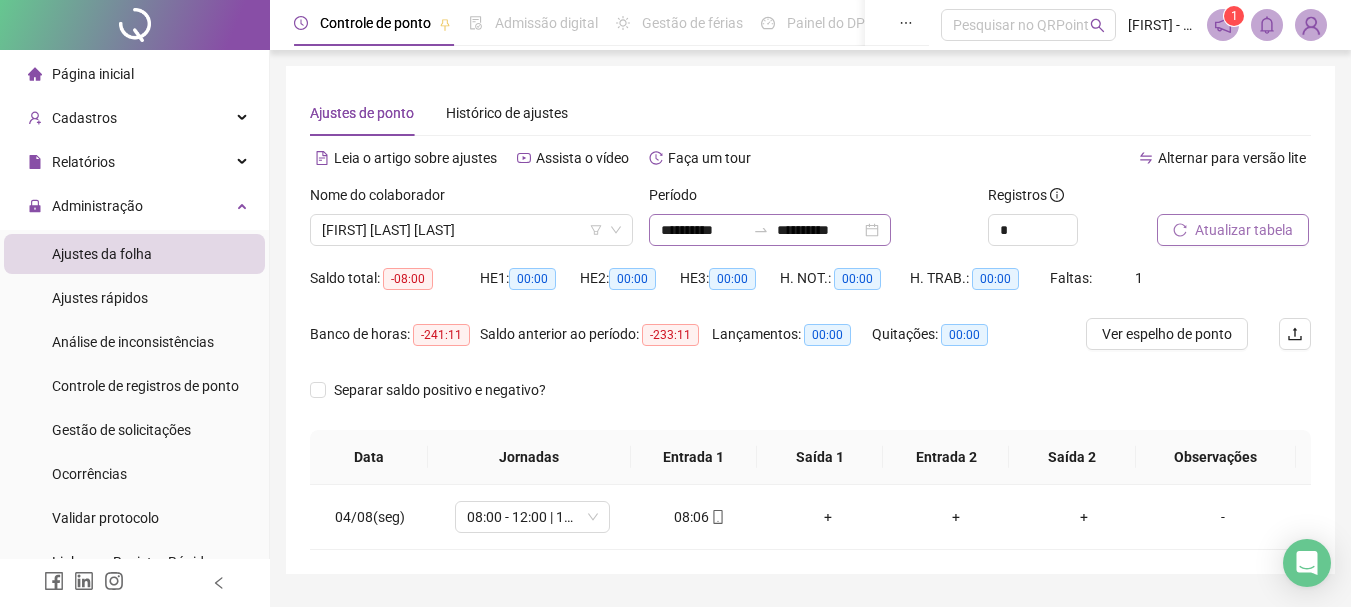 click on "**********" at bounding box center [770, 230] 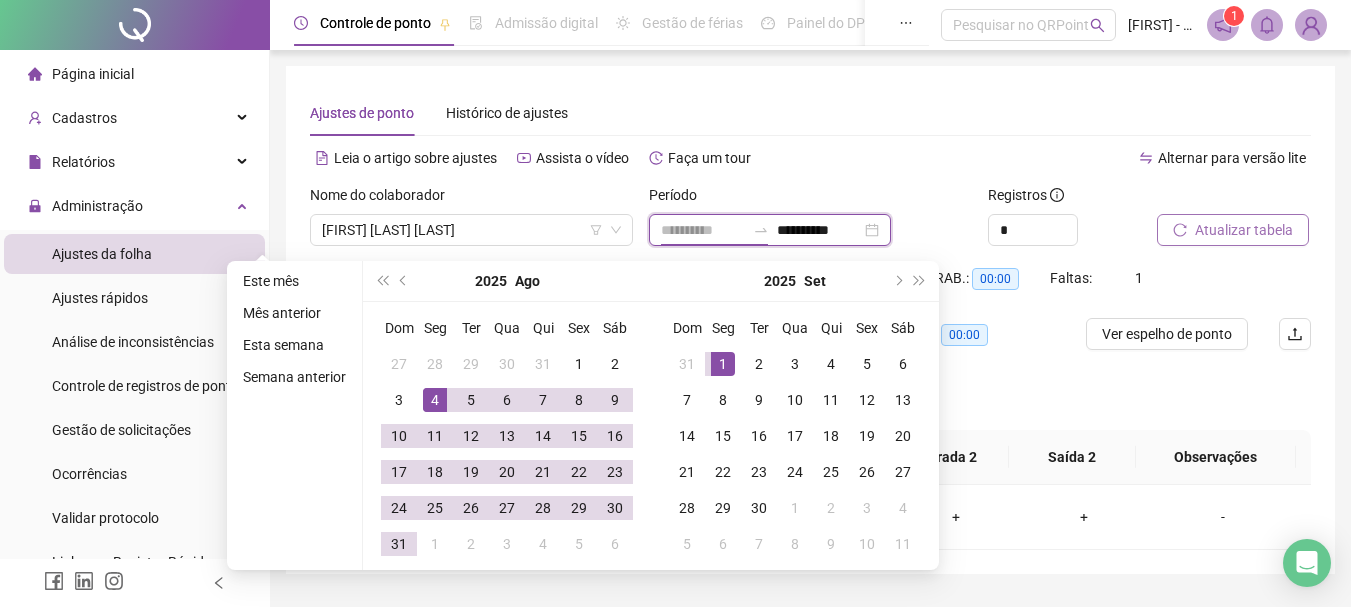 type on "**********" 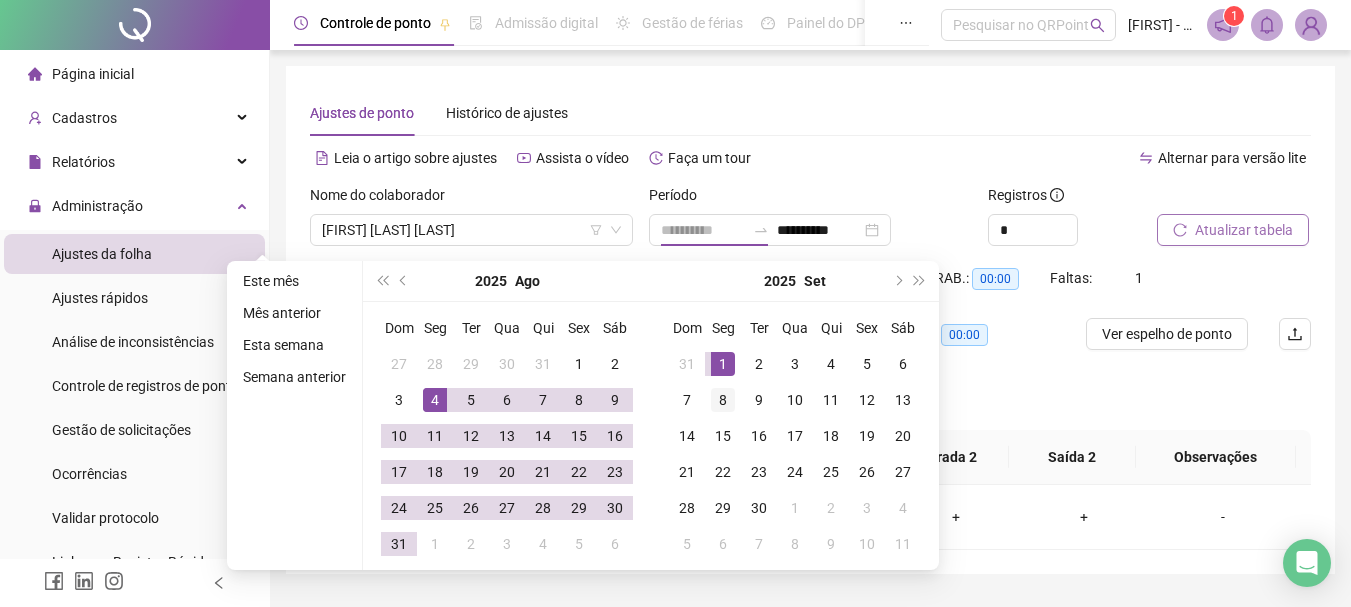 click on "1" at bounding box center (723, 364) 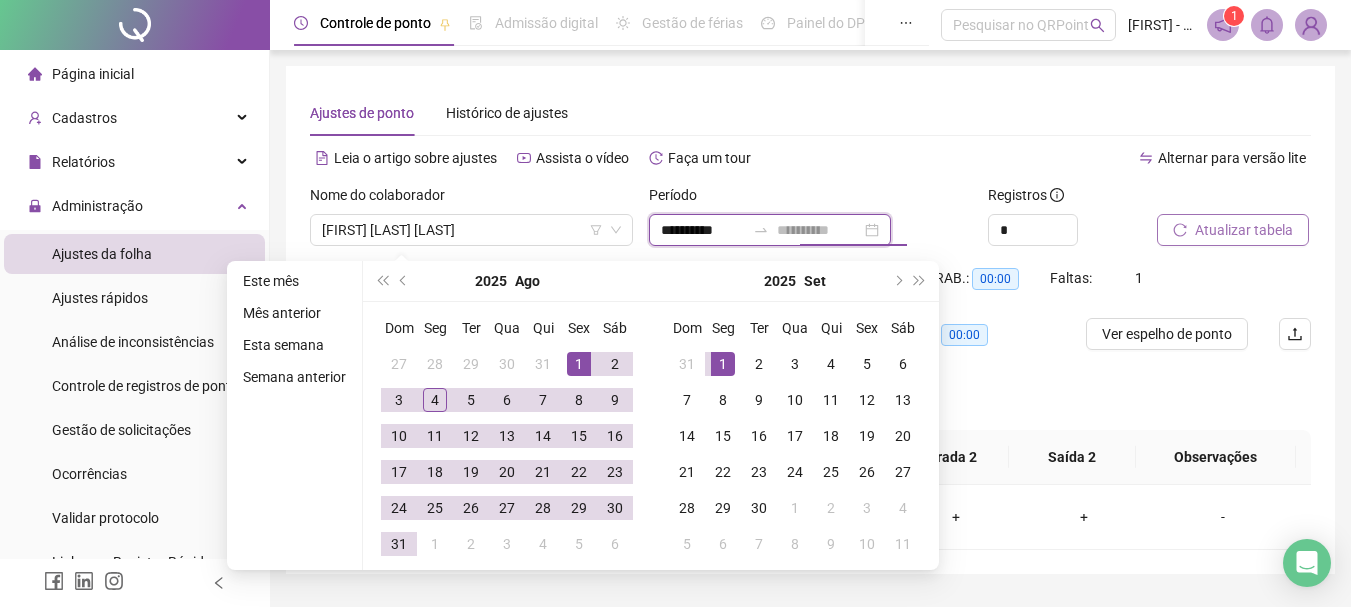 type on "**********" 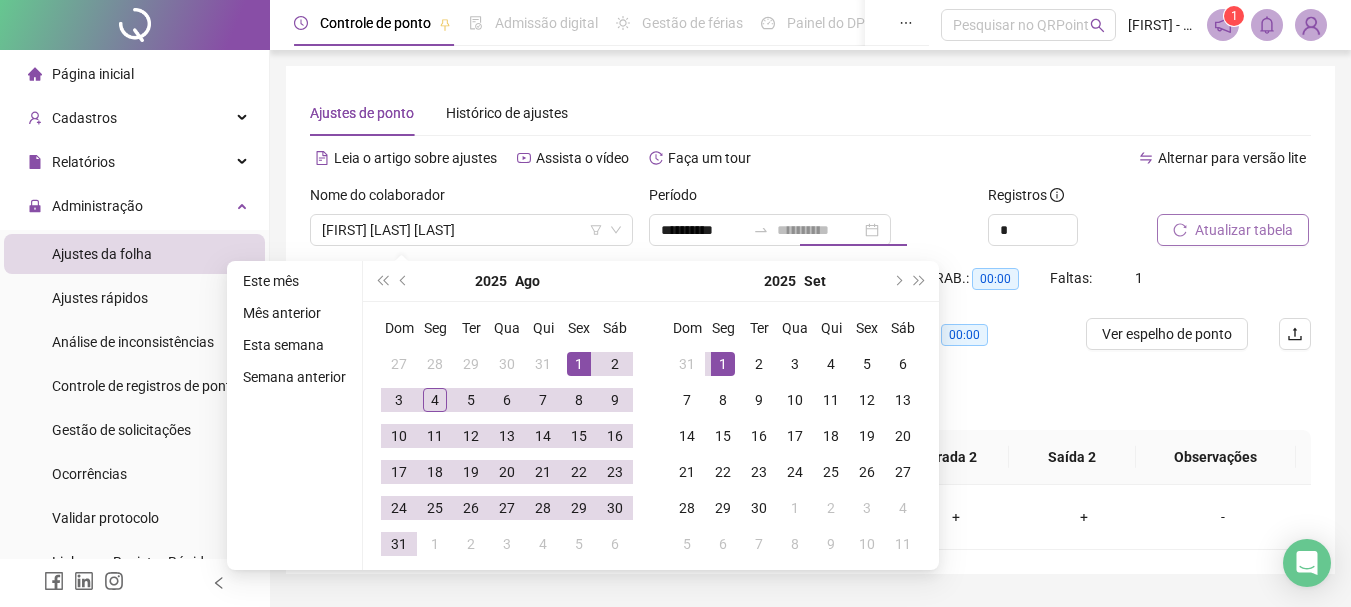 click on "1" at bounding box center [579, 364] 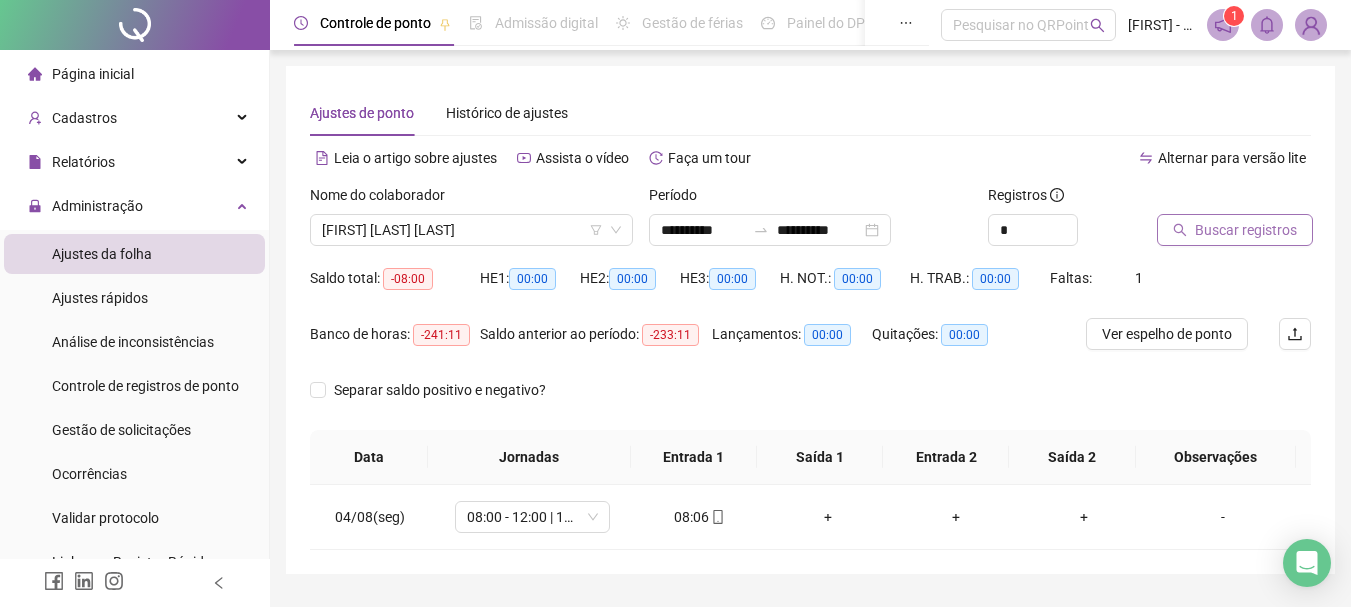 click on "Buscar registros" at bounding box center (1235, 230) 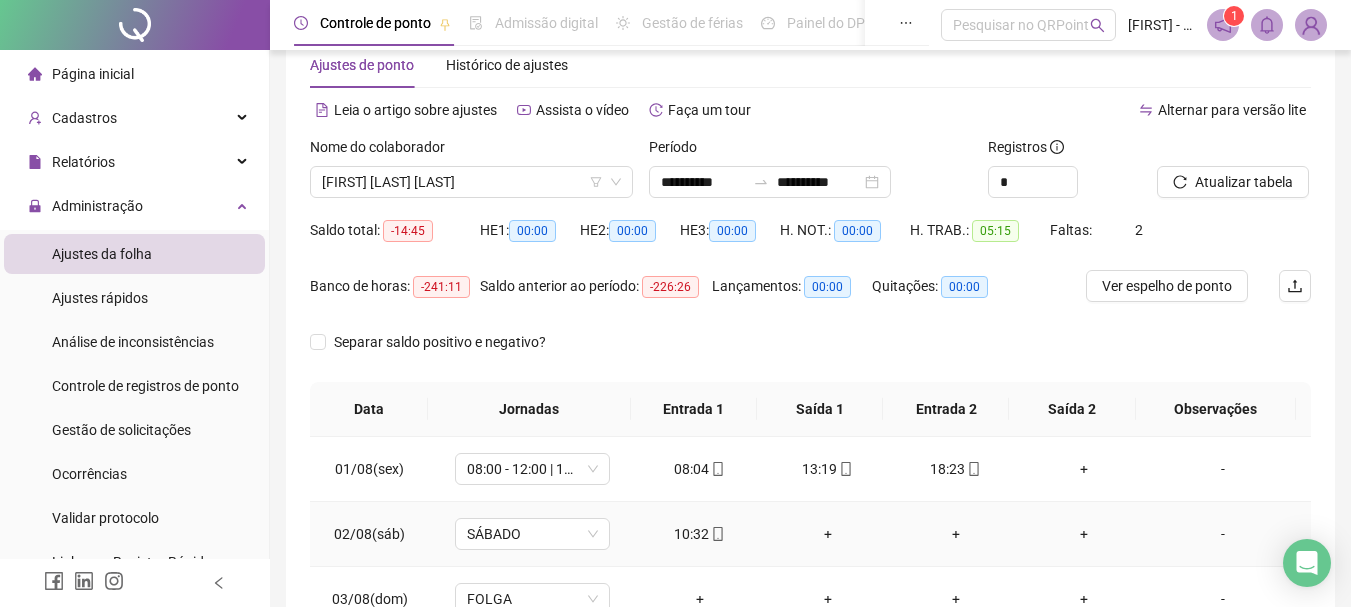 scroll, scrollTop: 0, scrollLeft: 0, axis: both 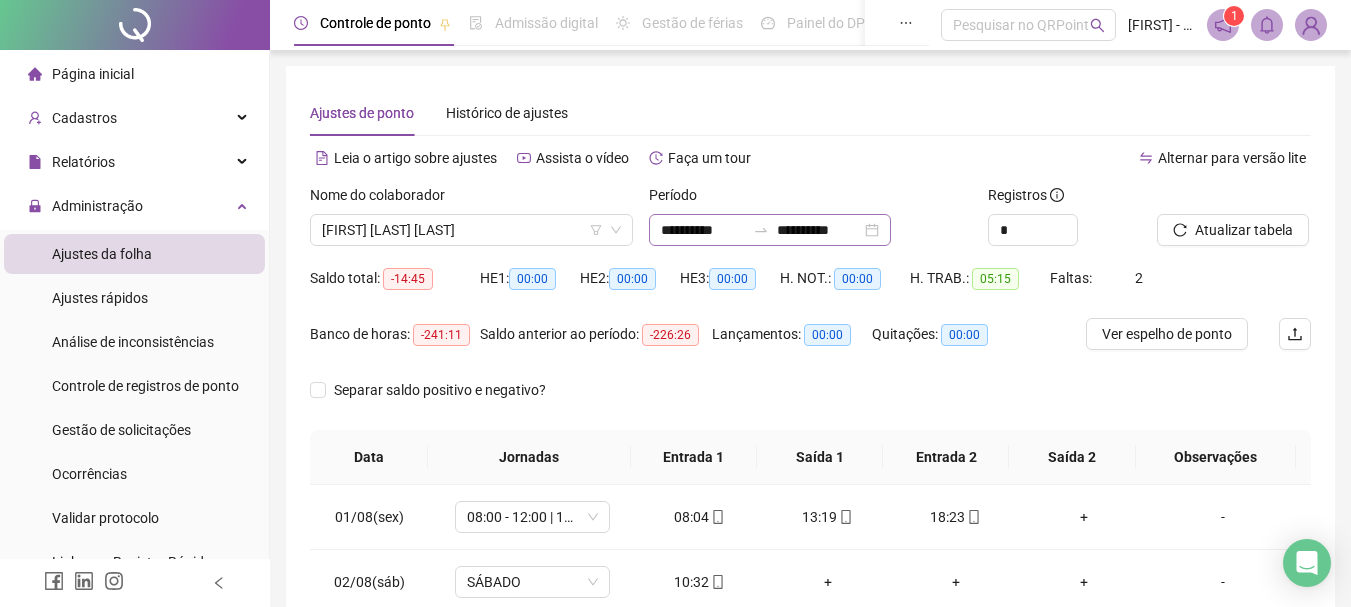 click on "**********" at bounding box center [770, 230] 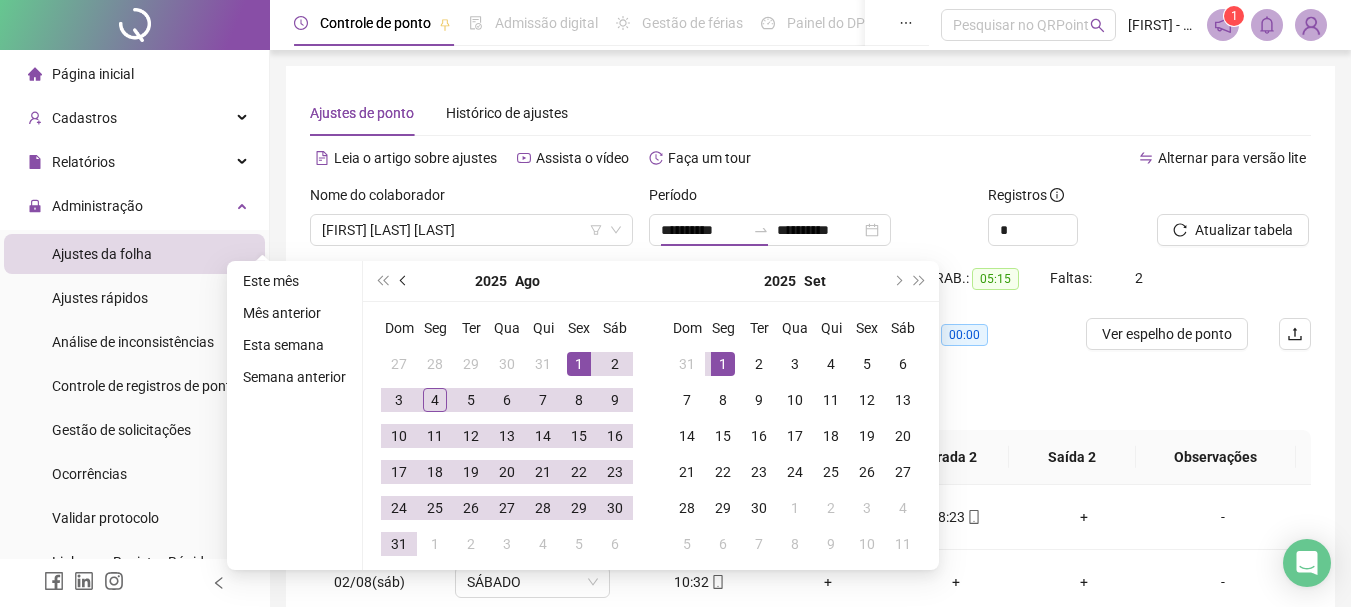 click at bounding box center (405, 281) 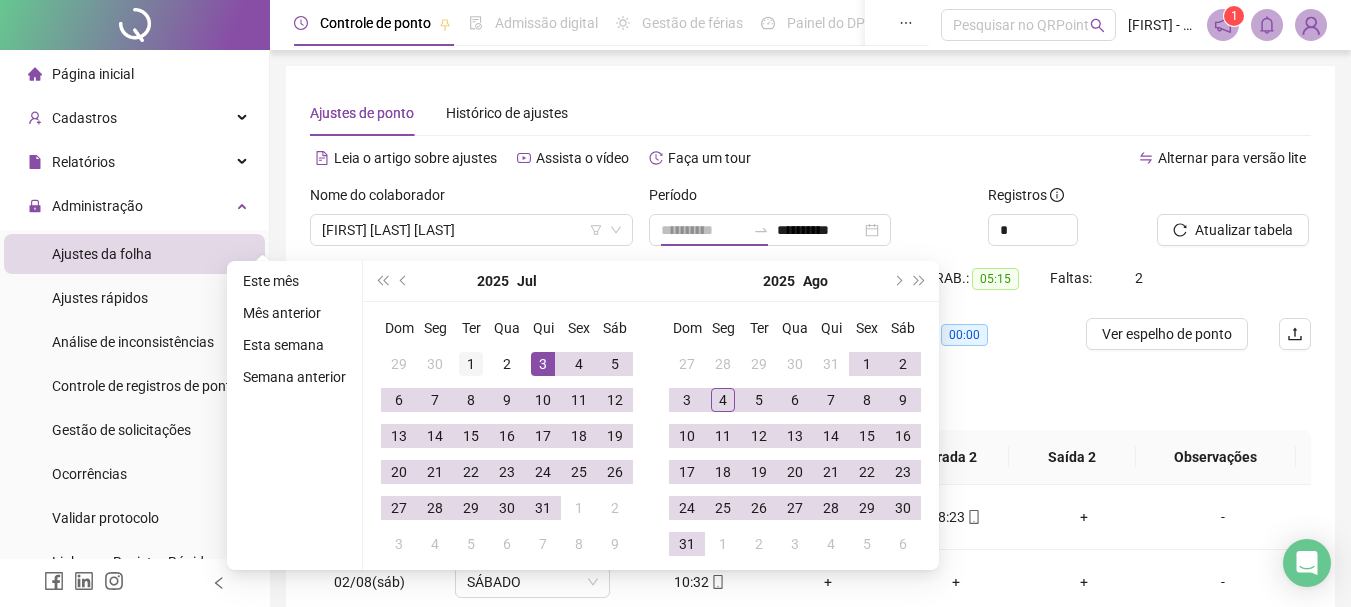 type on "**********" 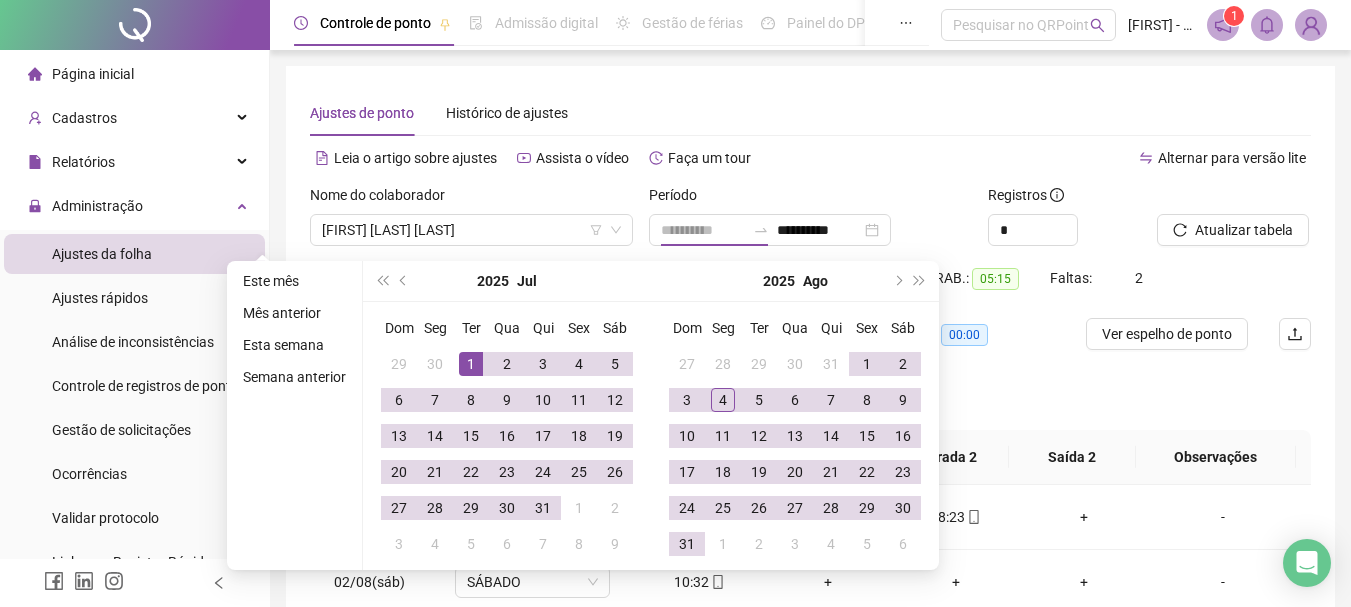 click on "1" at bounding box center (471, 364) 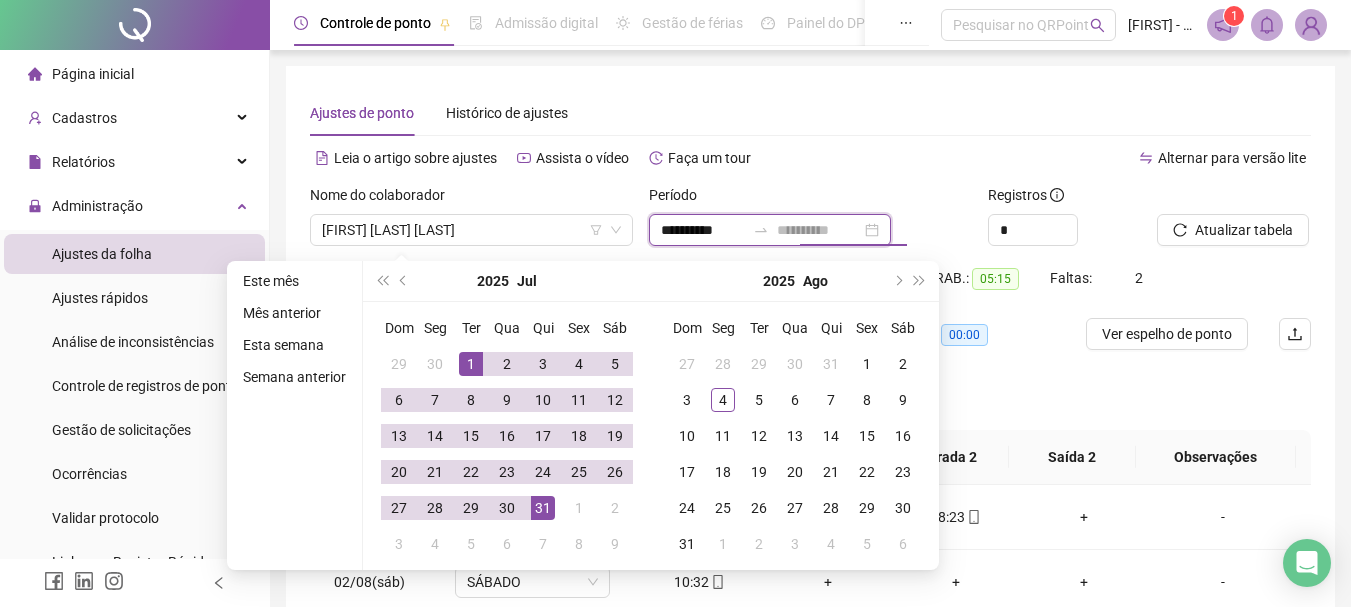 type on "**********" 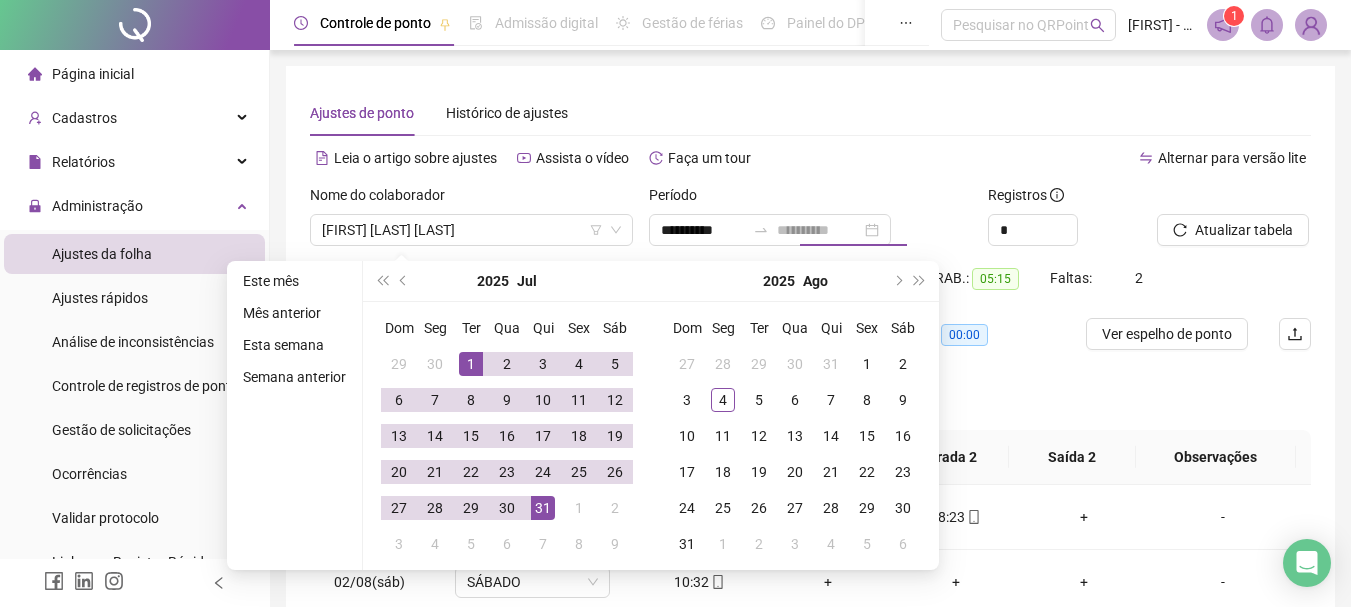 click on "31" at bounding box center [543, 508] 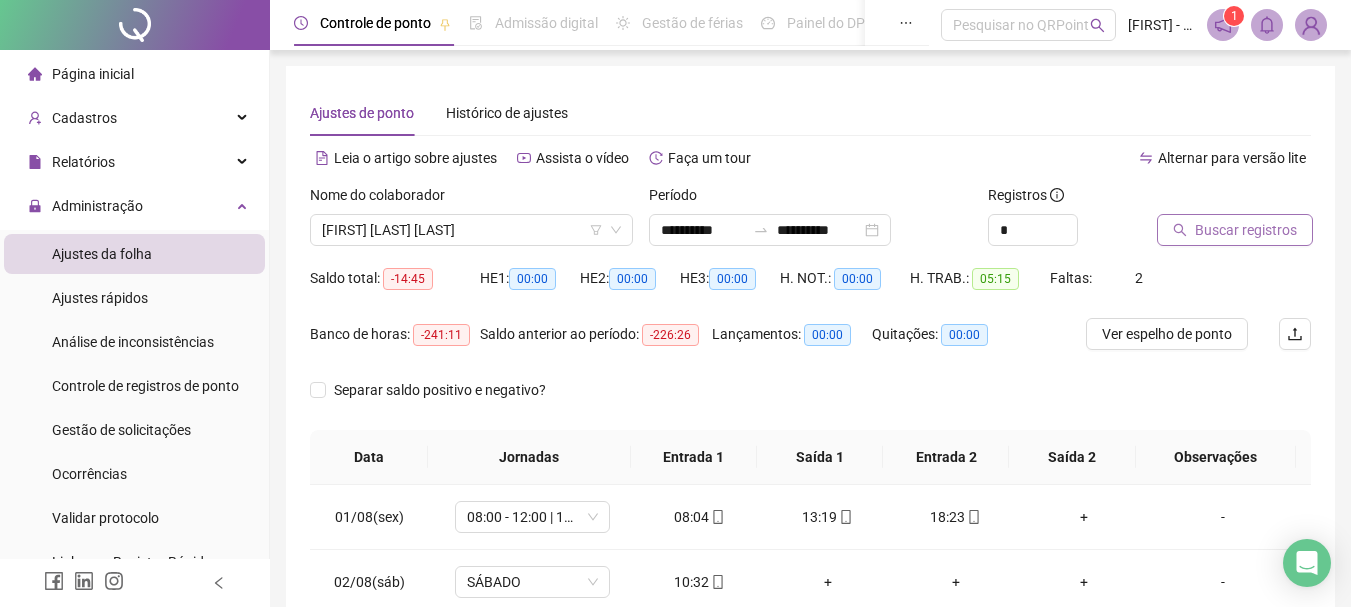 click on "Buscar registros" at bounding box center [1246, 230] 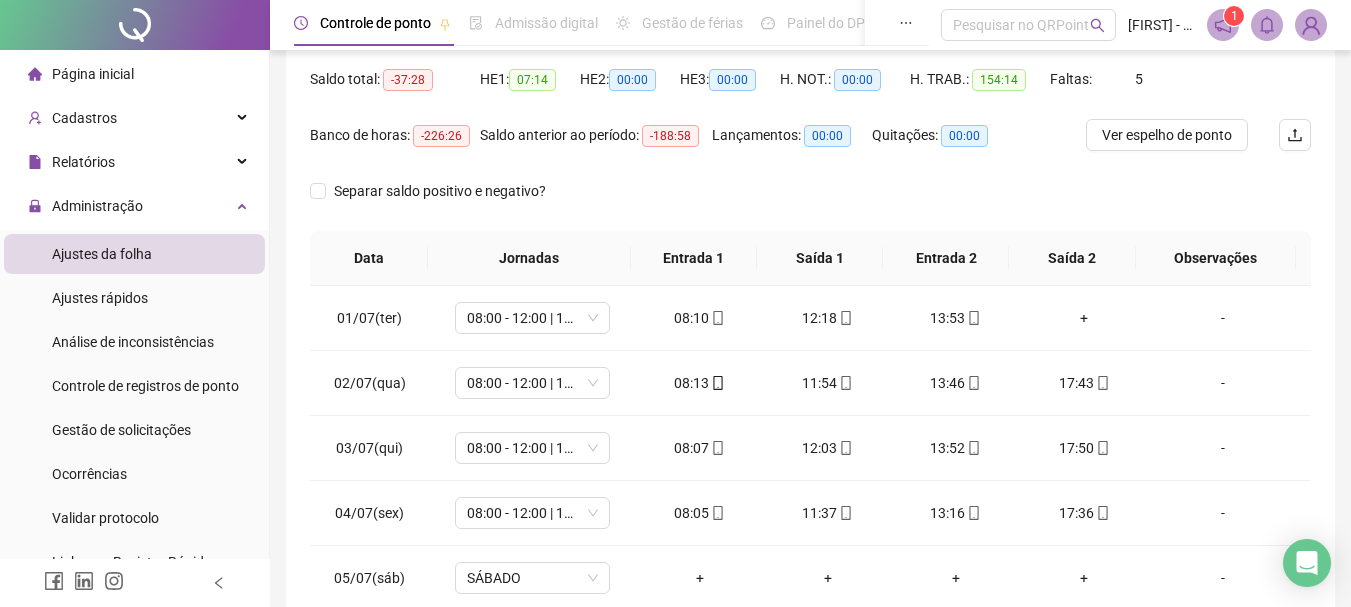 scroll, scrollTop: 200, scrollLeft: 0, axis: vertical 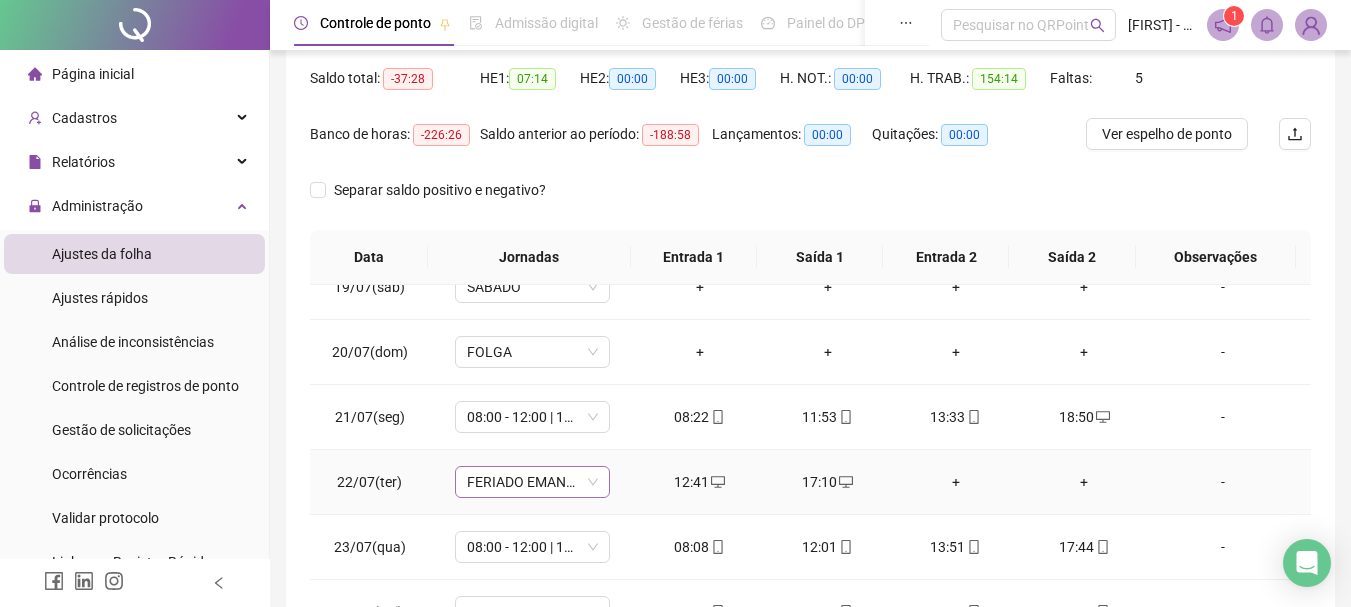 click on "FERIADO EMANCIPAÇÃO POLITICA JUAZEIRO" at bounding box center [532, 482] 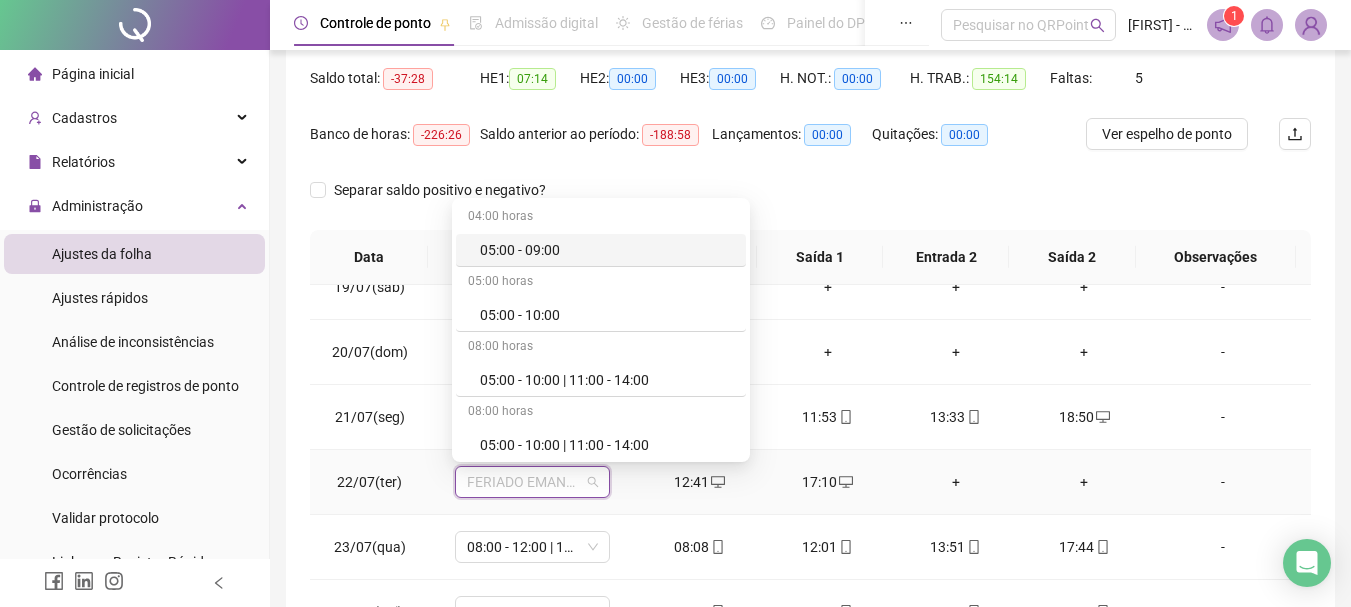 click on "FERIADO EMANCIPAÇÃO POLITICA JUAZEIRO" at bounding box center (532, 482) 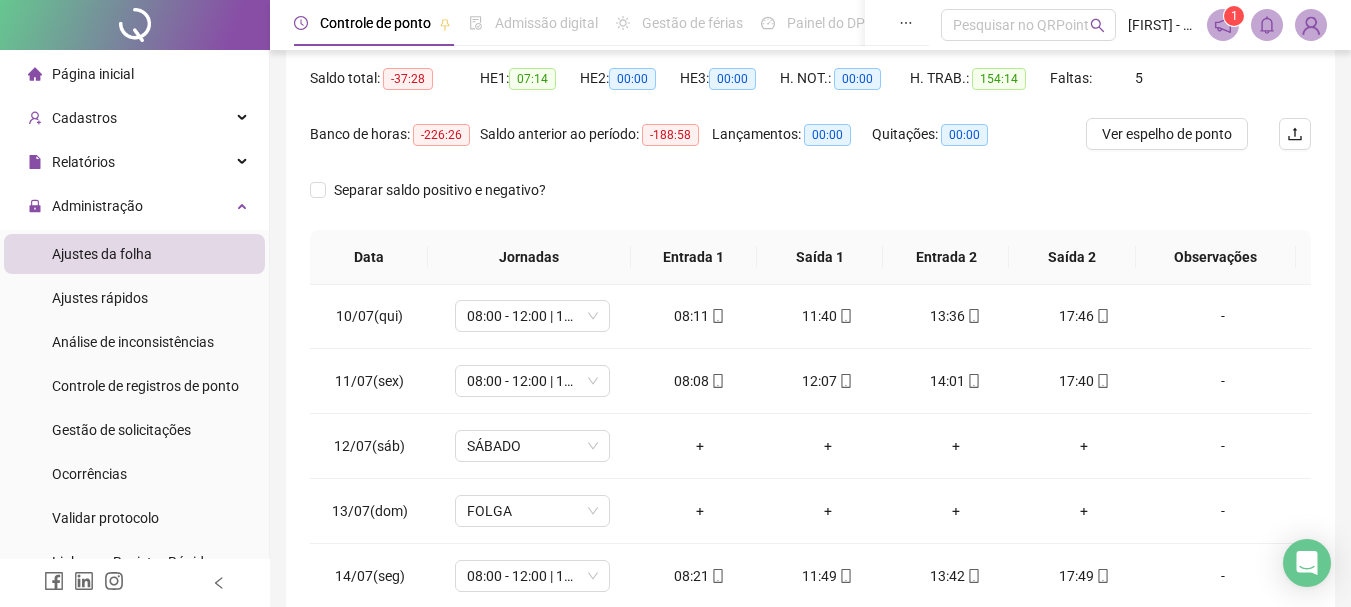 scroll, scrollTop: 388, scrollLeft: 0, axis: vertical 